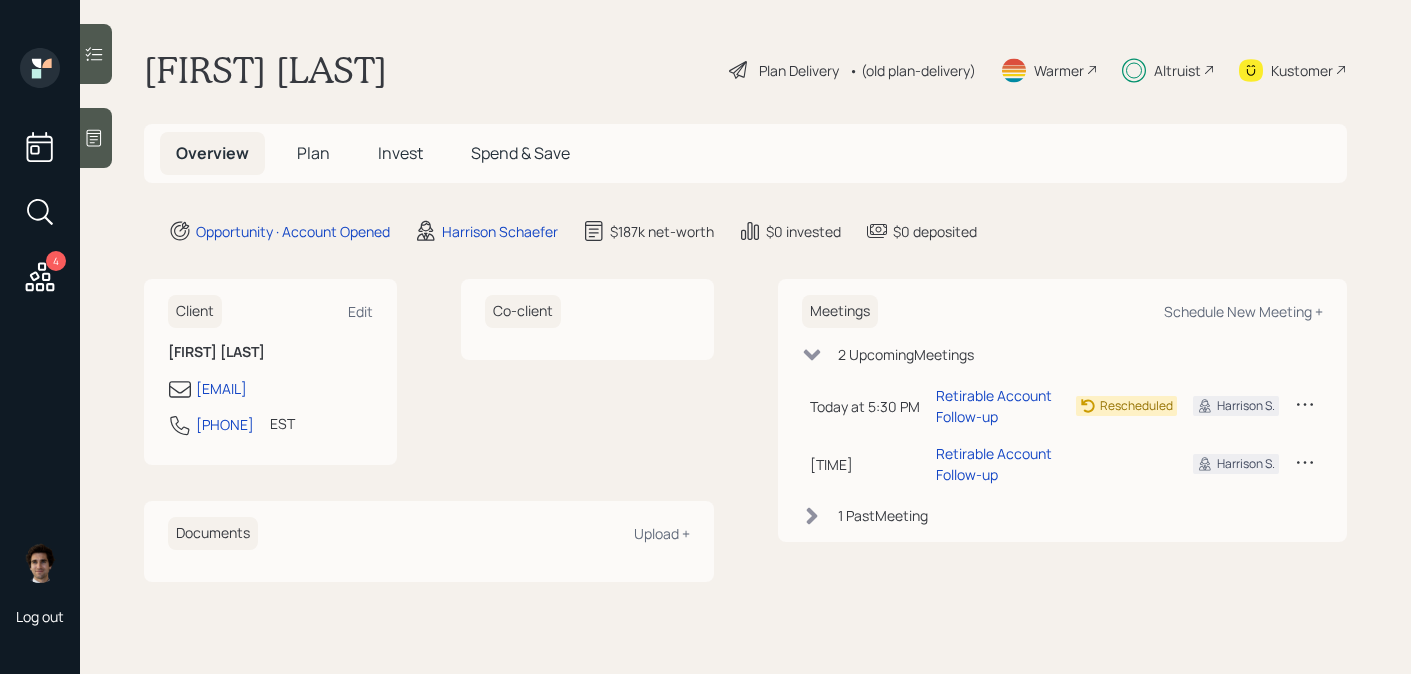 scroll, scrollTop: 0, scrollLeft: 0, axis: both 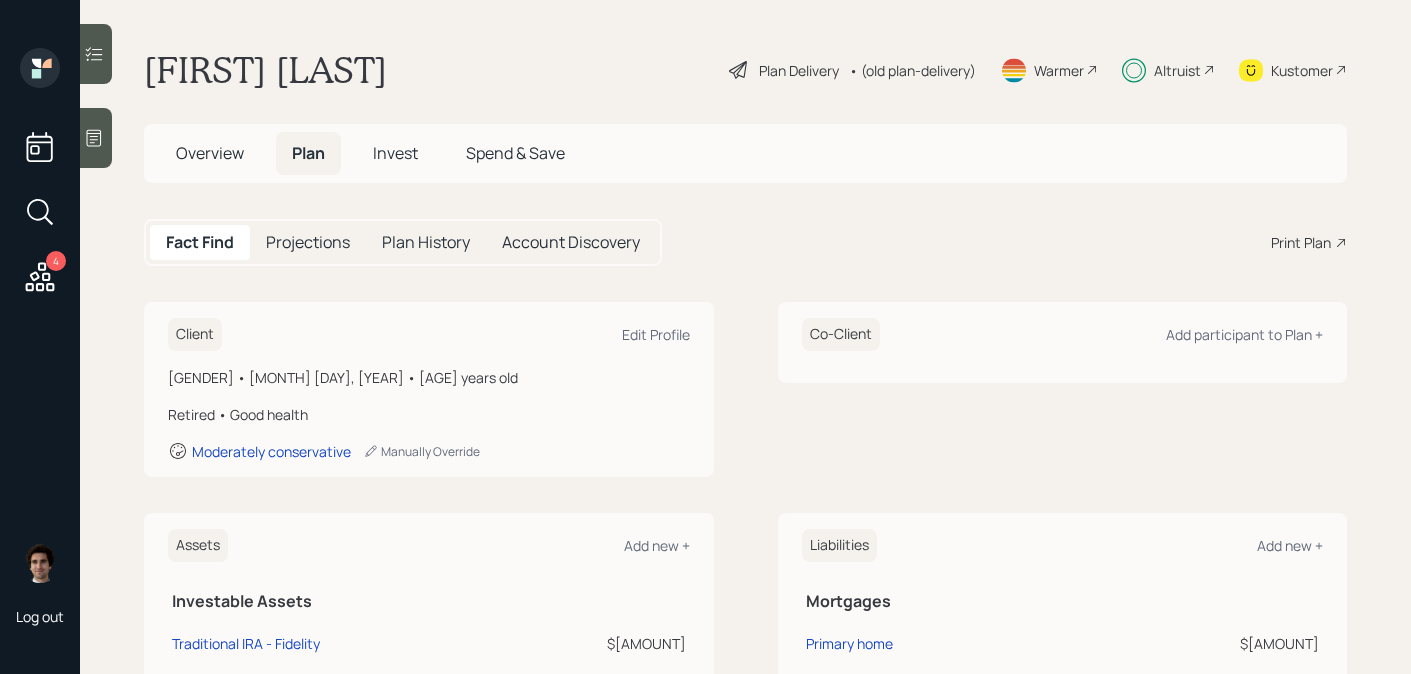 click on "Spend & Save" at bounding box center [515, 153] 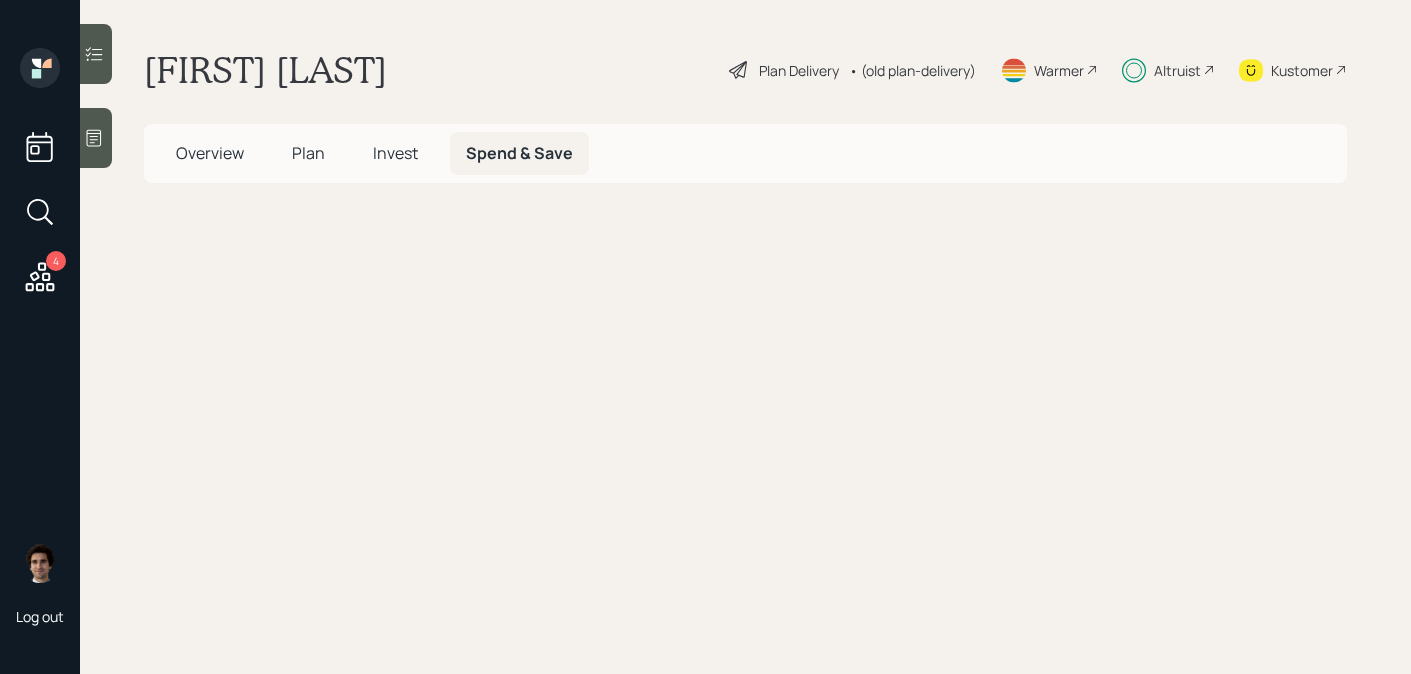 click on "Invest" at bounding box center (395, 153) 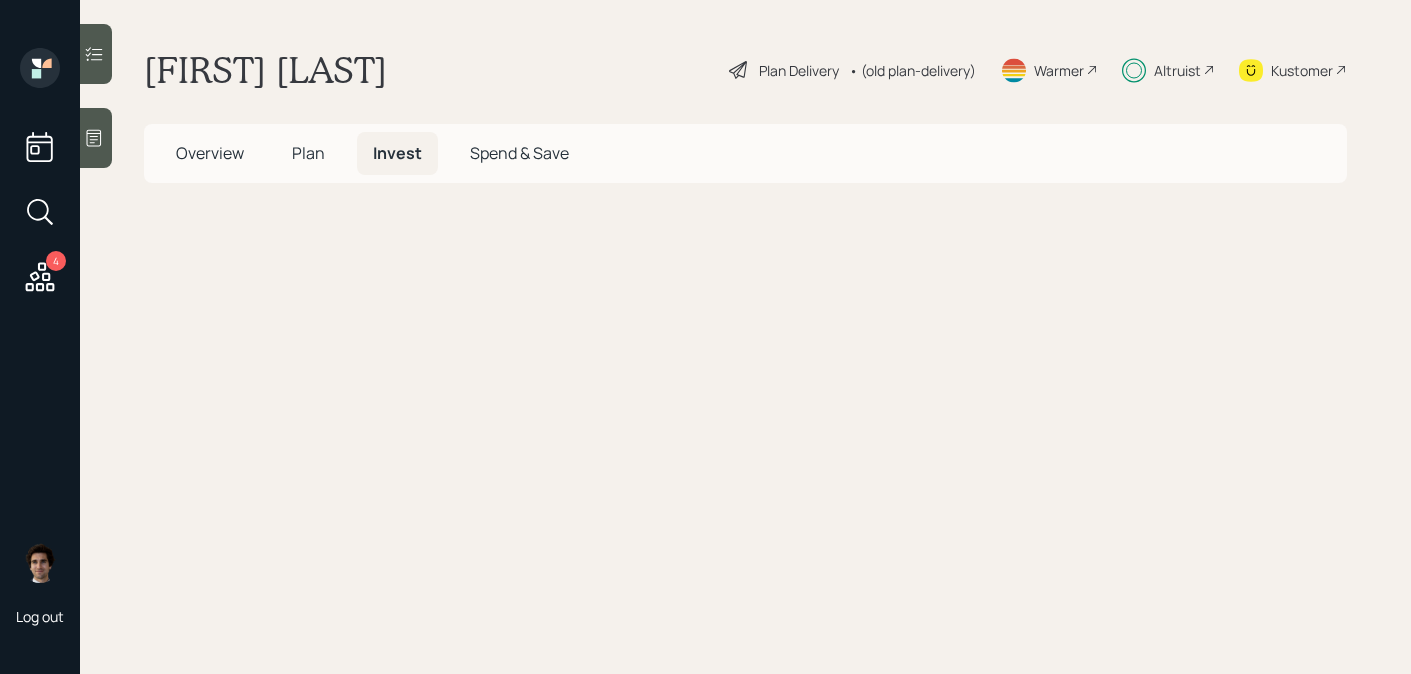 click on "Invest" at bounding box center (397, 153) 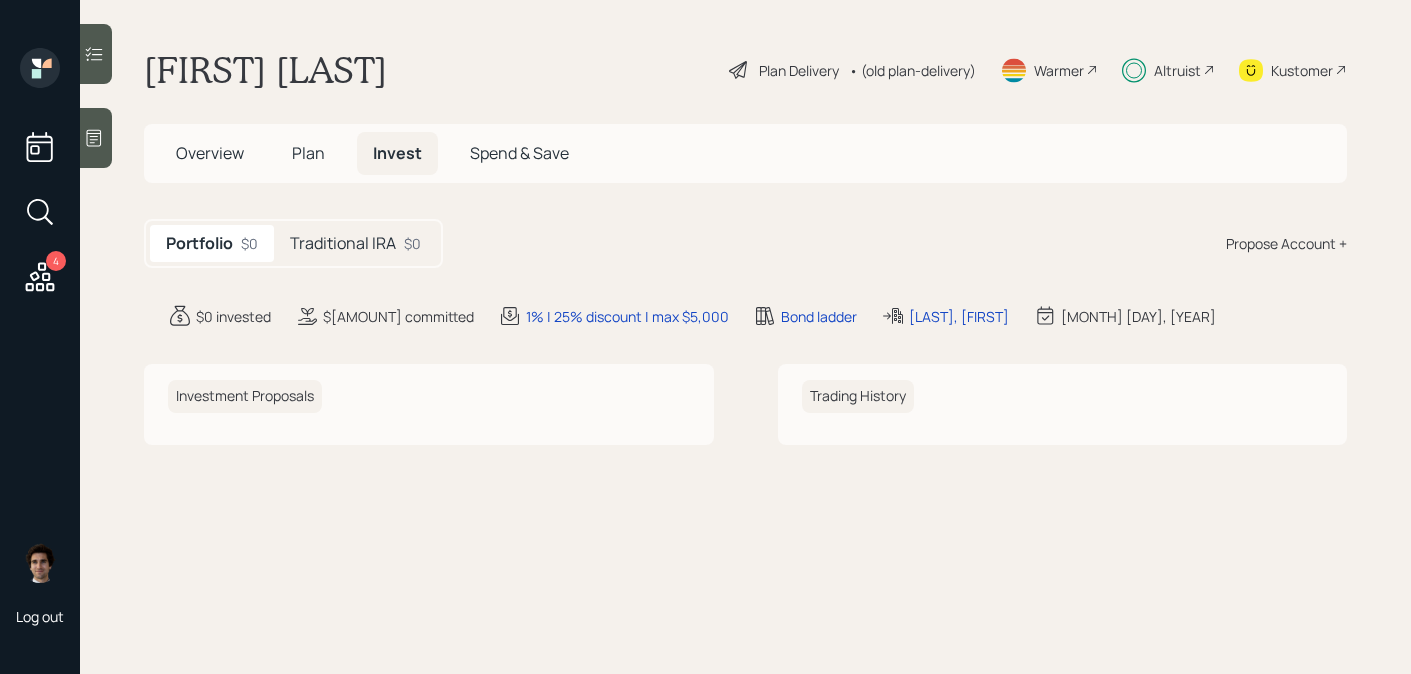 click on "Traditional IRA $0" at bounding box center [355, 243] 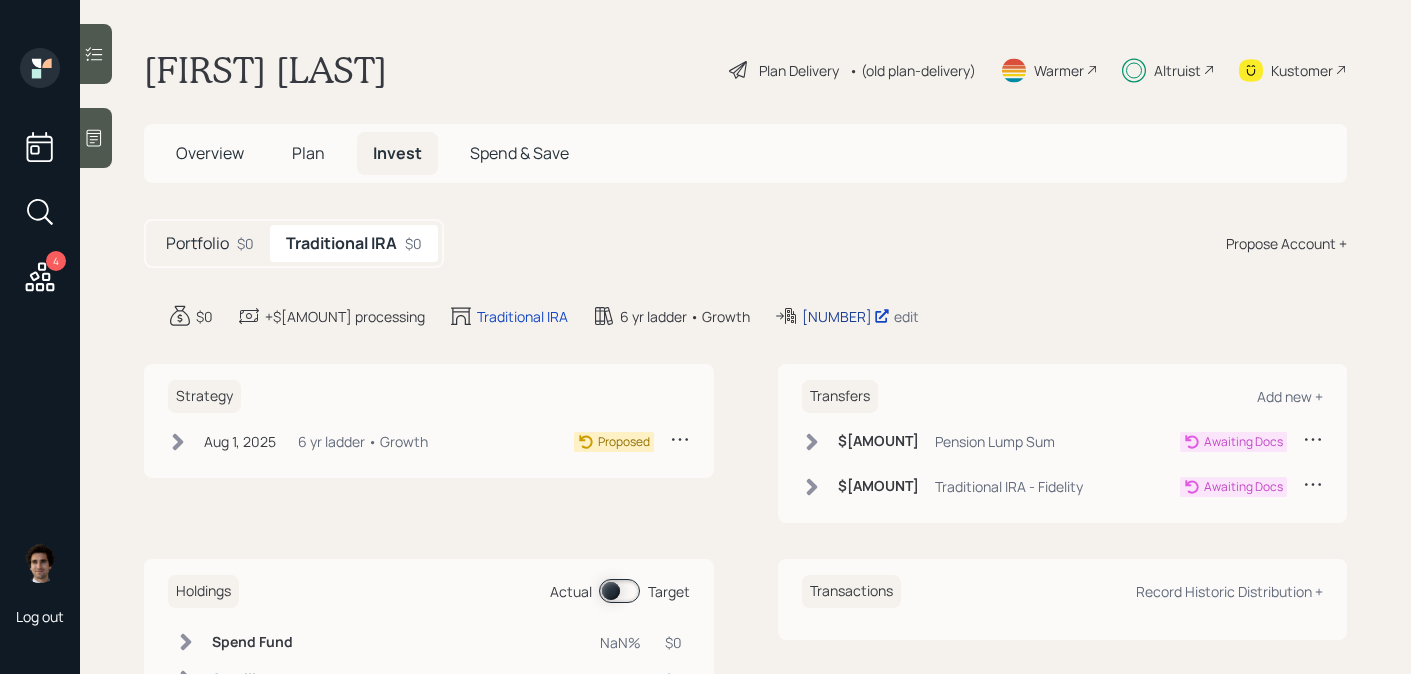 click on "[NUMBER]" at bounding box center [846, 316] 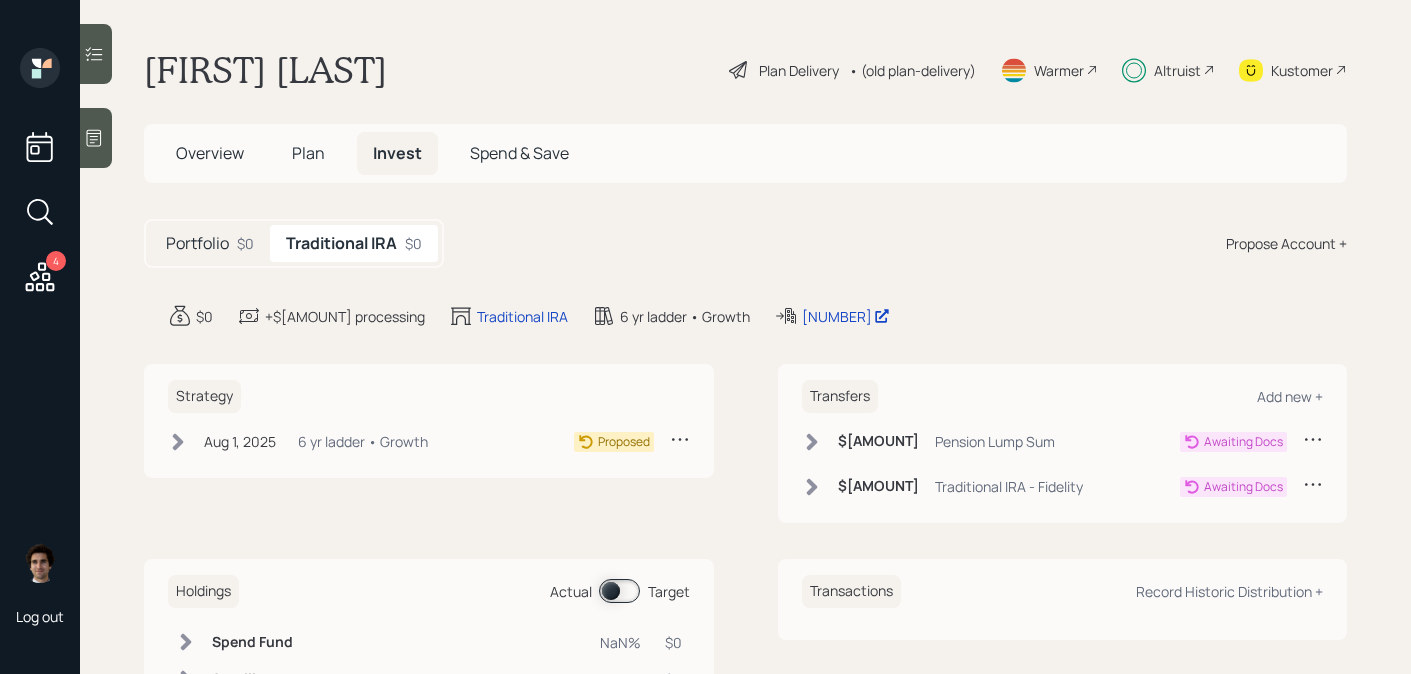 click on "Plan" at bounding box center (308, 153) 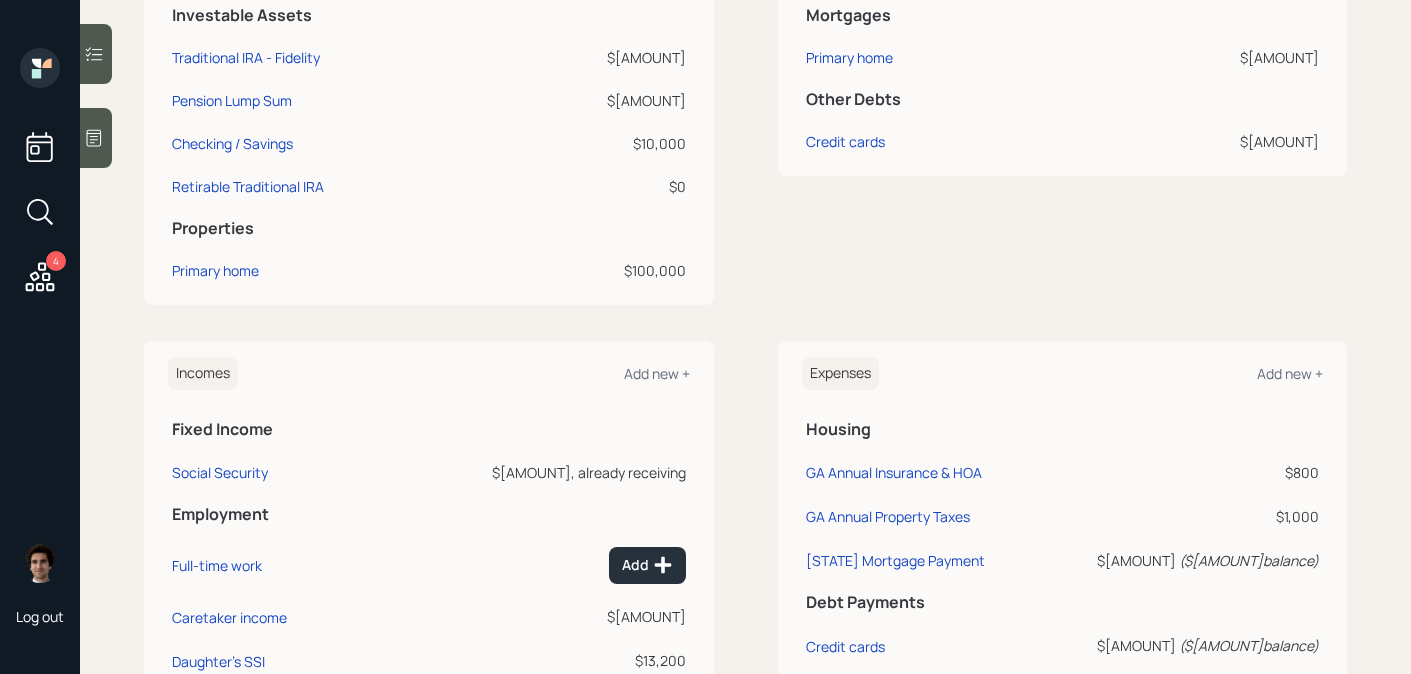 scroll, scrollTop: 721, scrollLeft: 0, axis: vertical 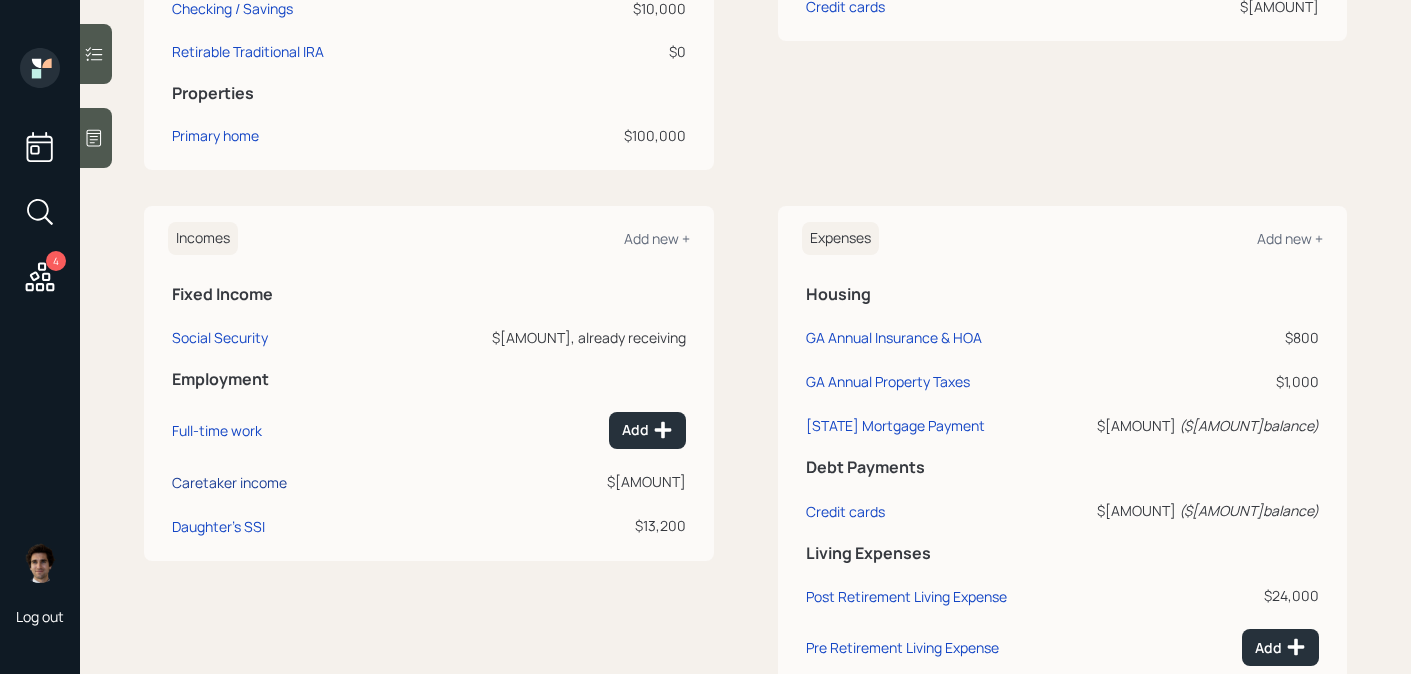 click on "Caretaker income" at bounding box center (229, 482) 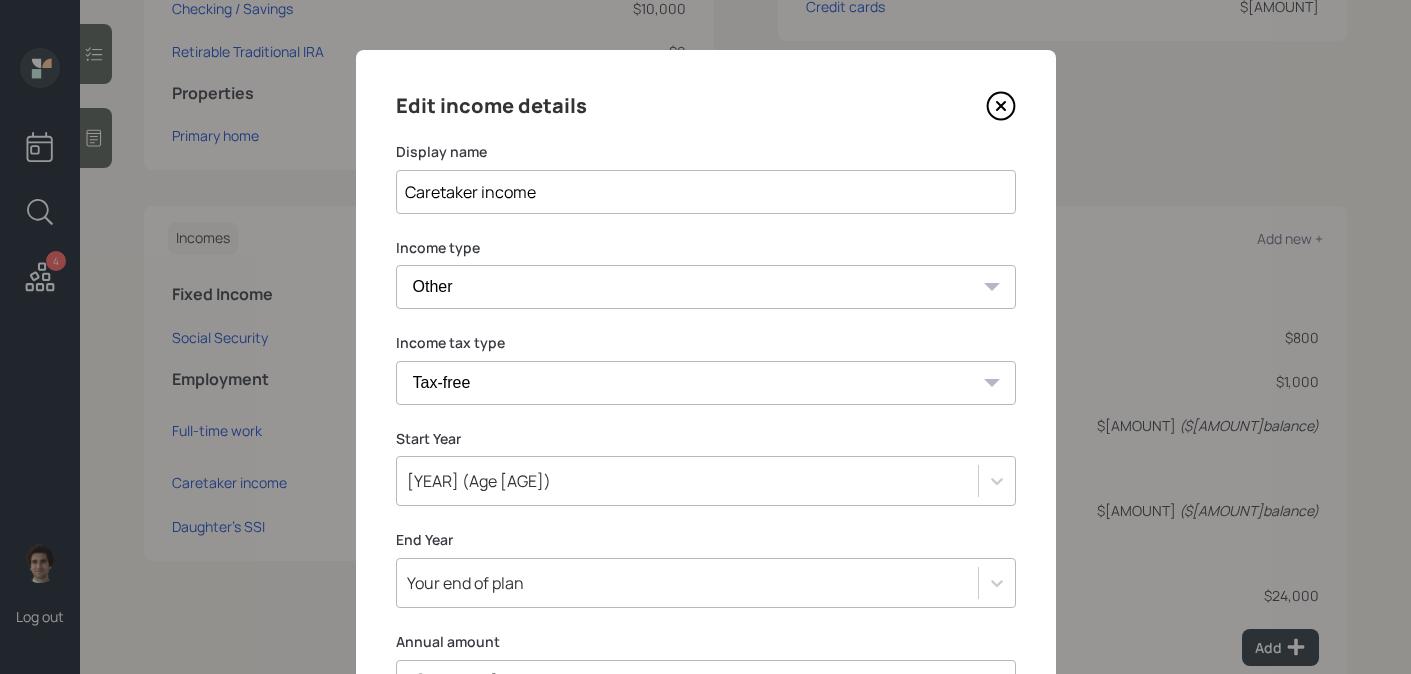 click 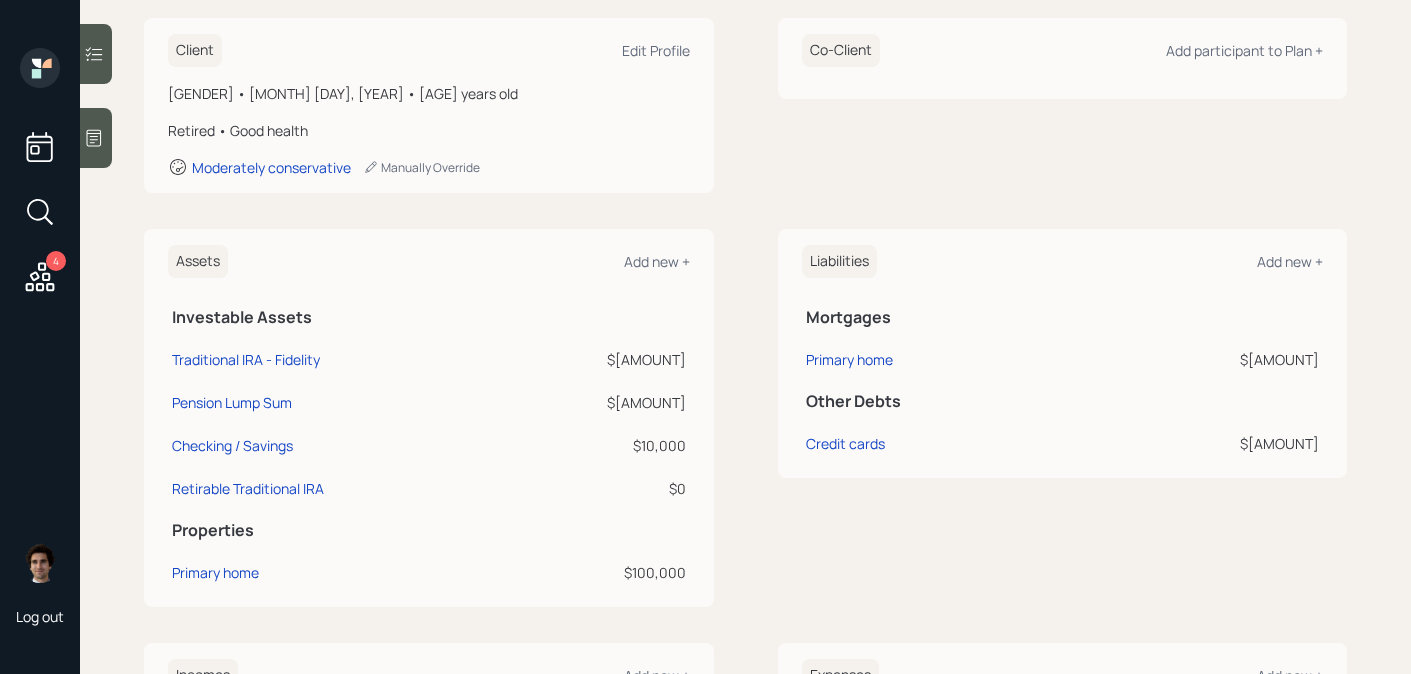 scroll, scrollTop: 242, scrollLeft: 0, axis: vertical 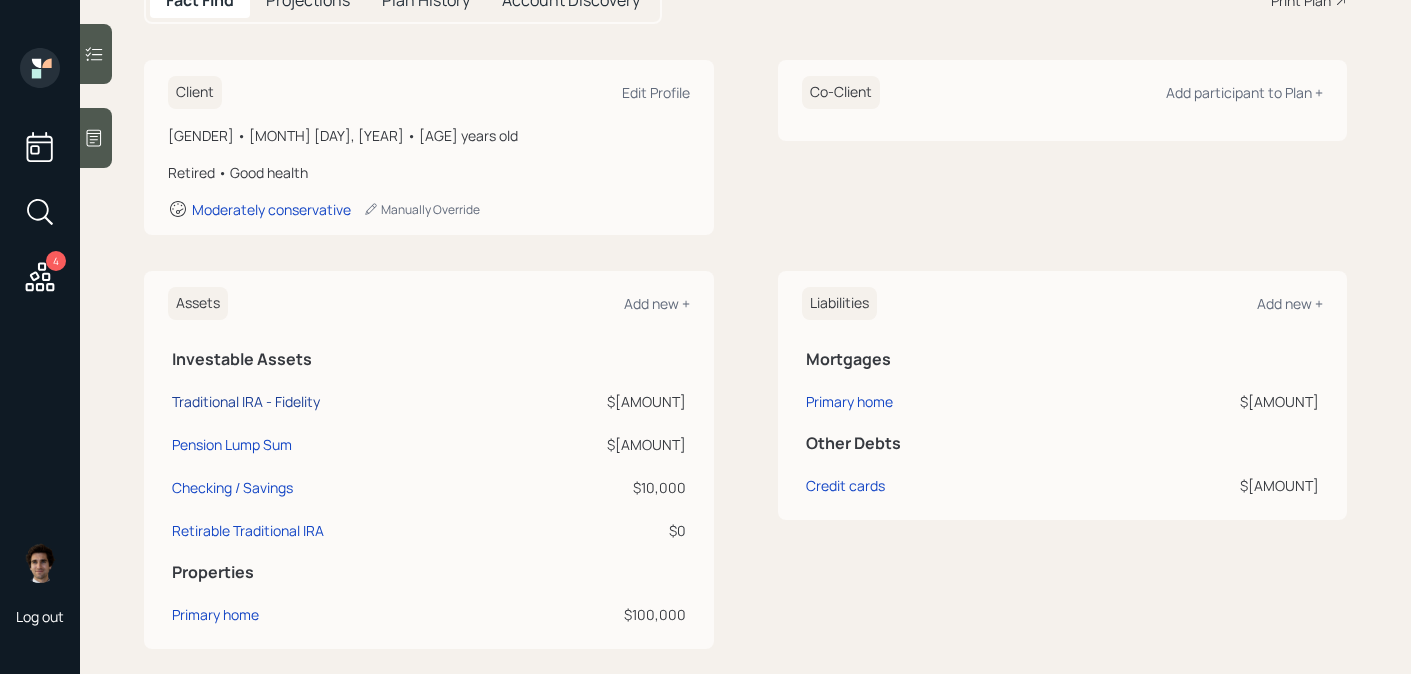 click on "Traditional IRA - Fidelity" at bounding box center (246, 401) 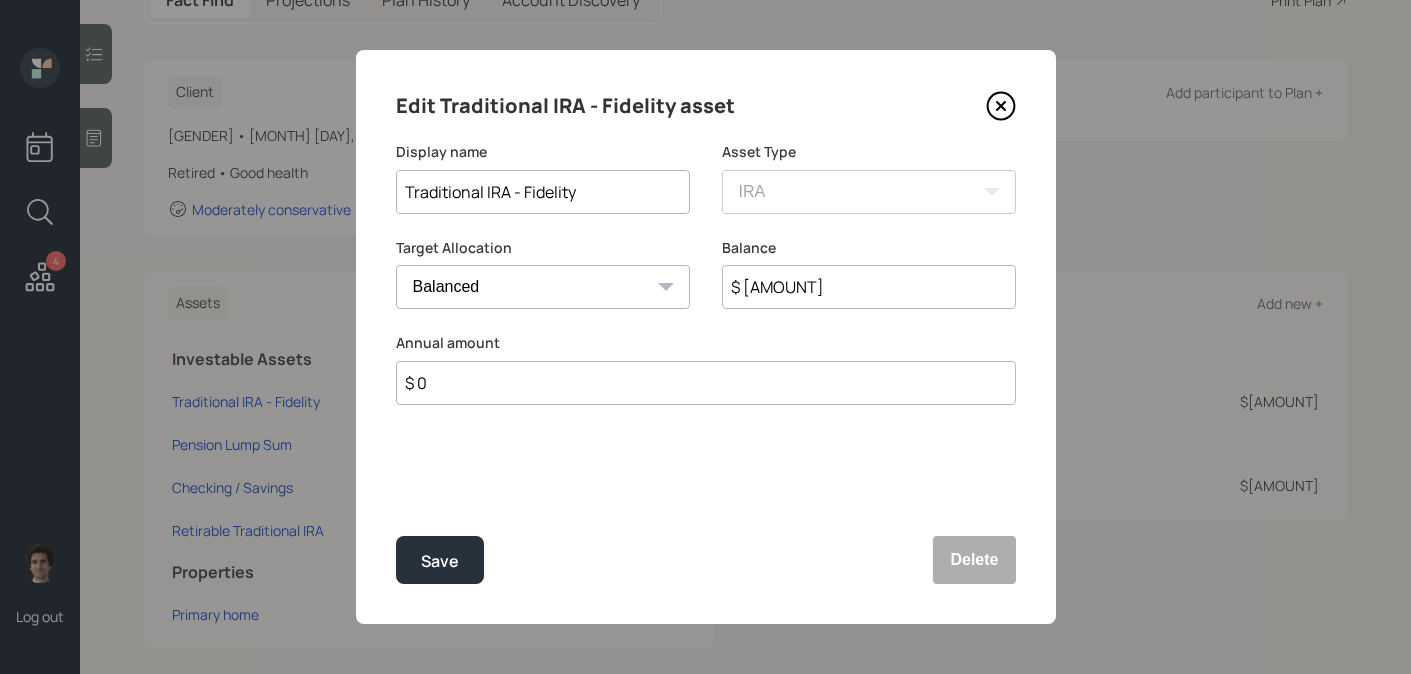 click 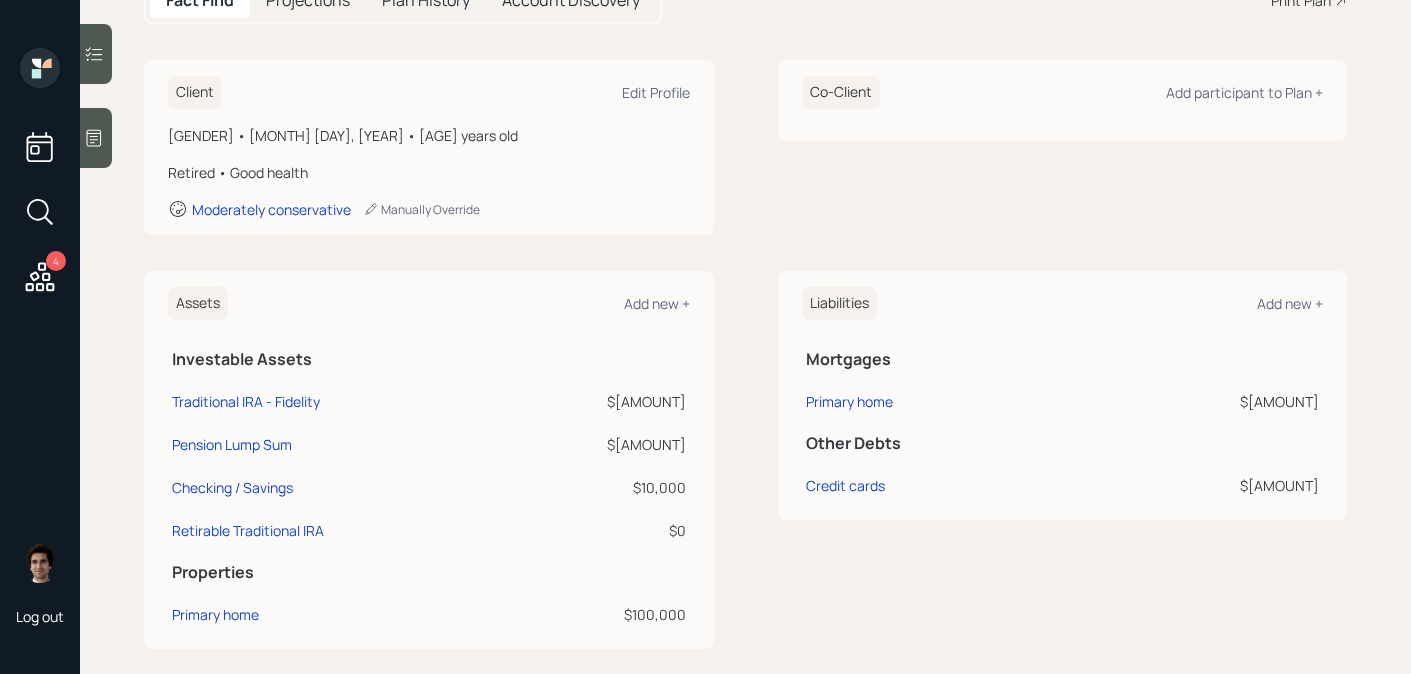 click 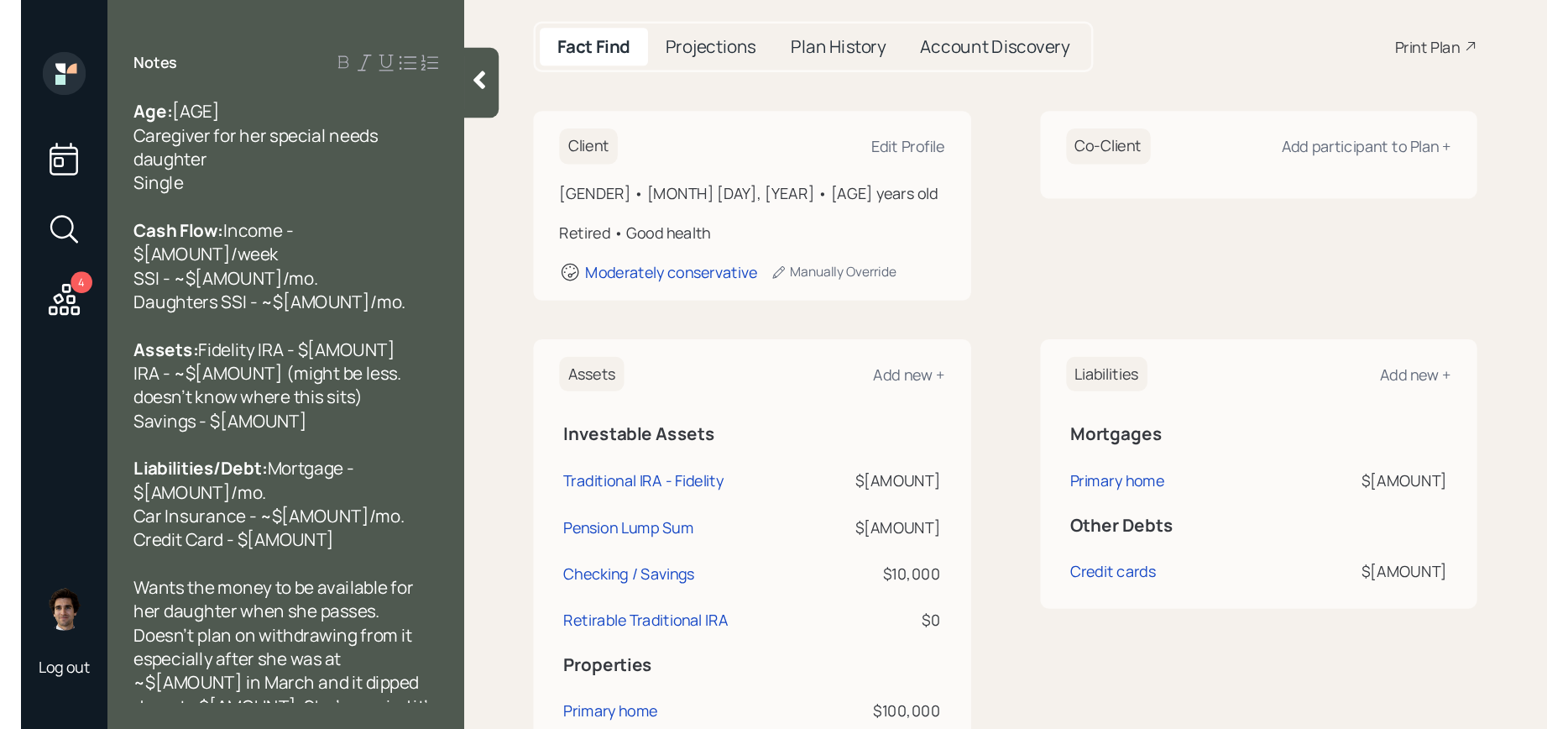 scroll, scrollTop: 122, scrollLeft: 0, axis: vertical 